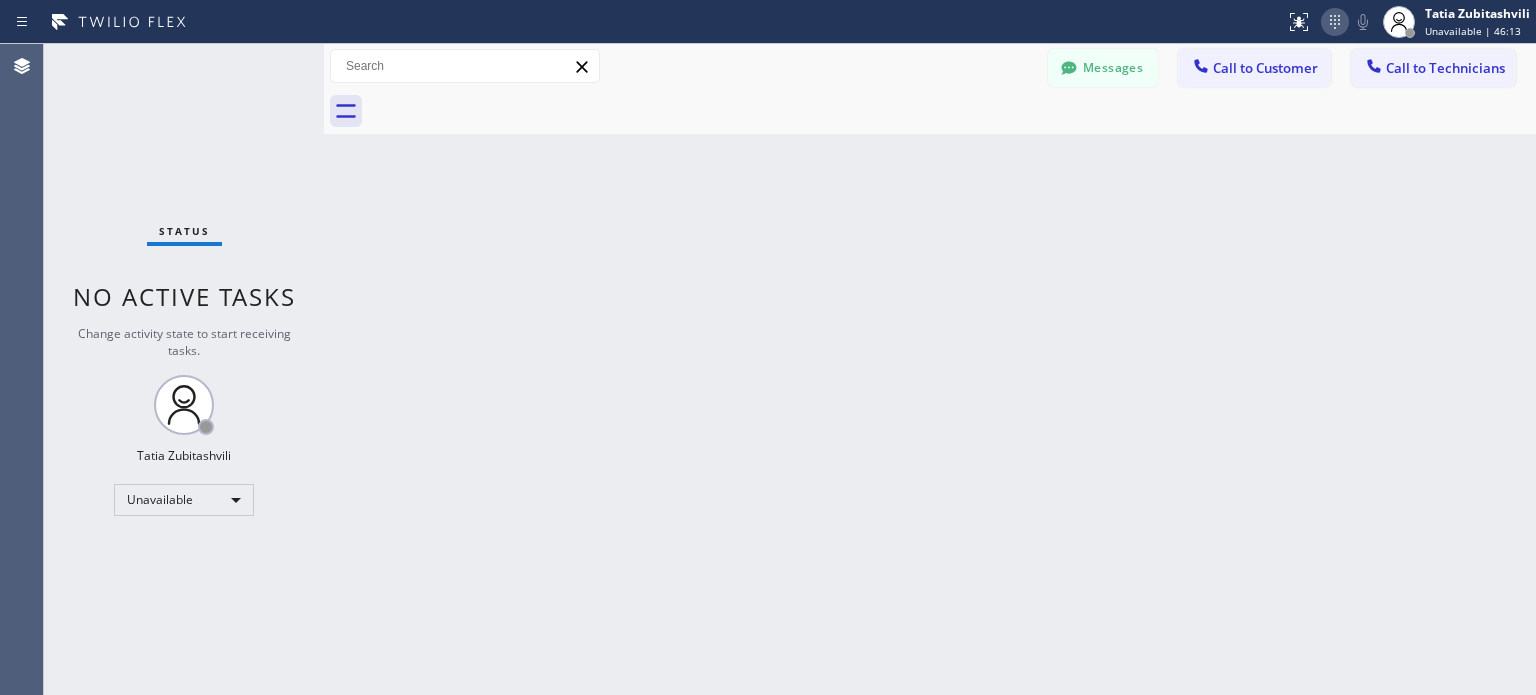 scroll, scrollTop: 0, scrollLeft: 0, axis: both 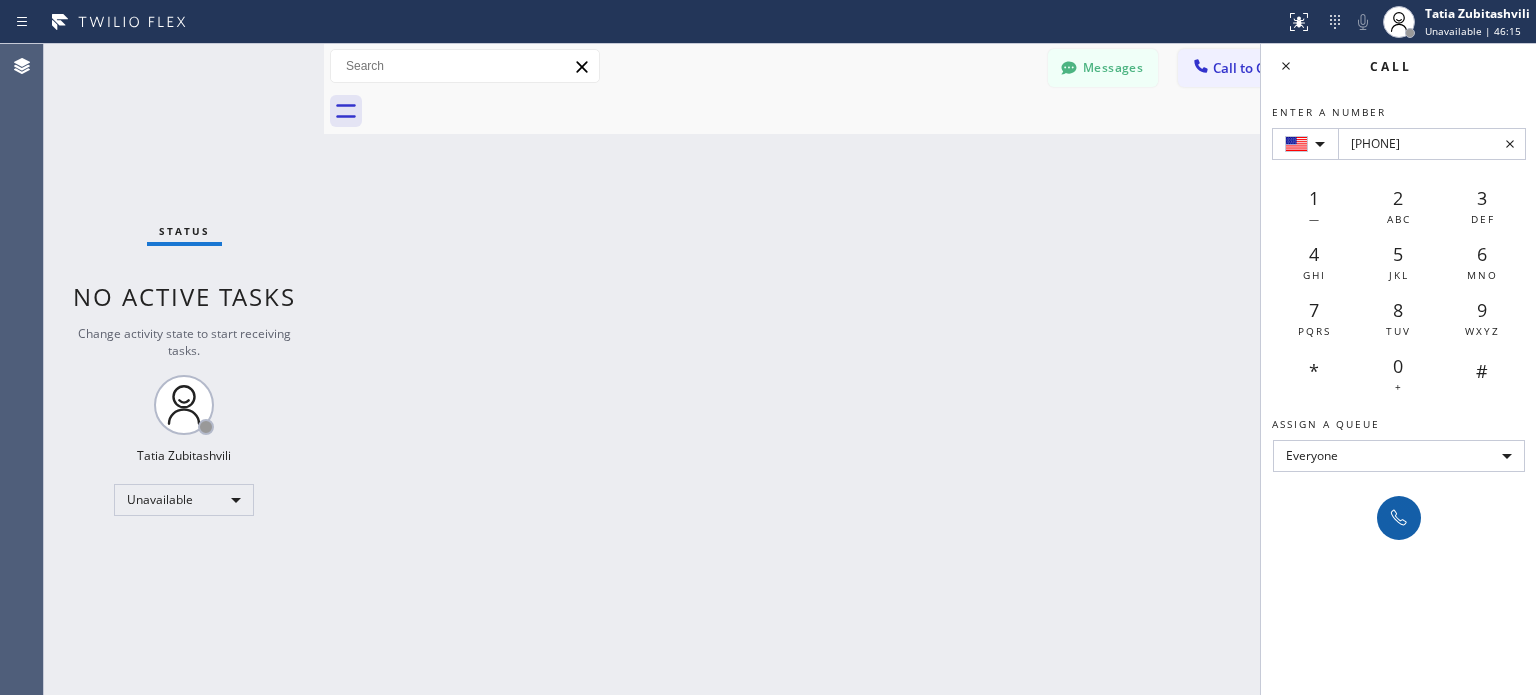 type on "[PHONE]" 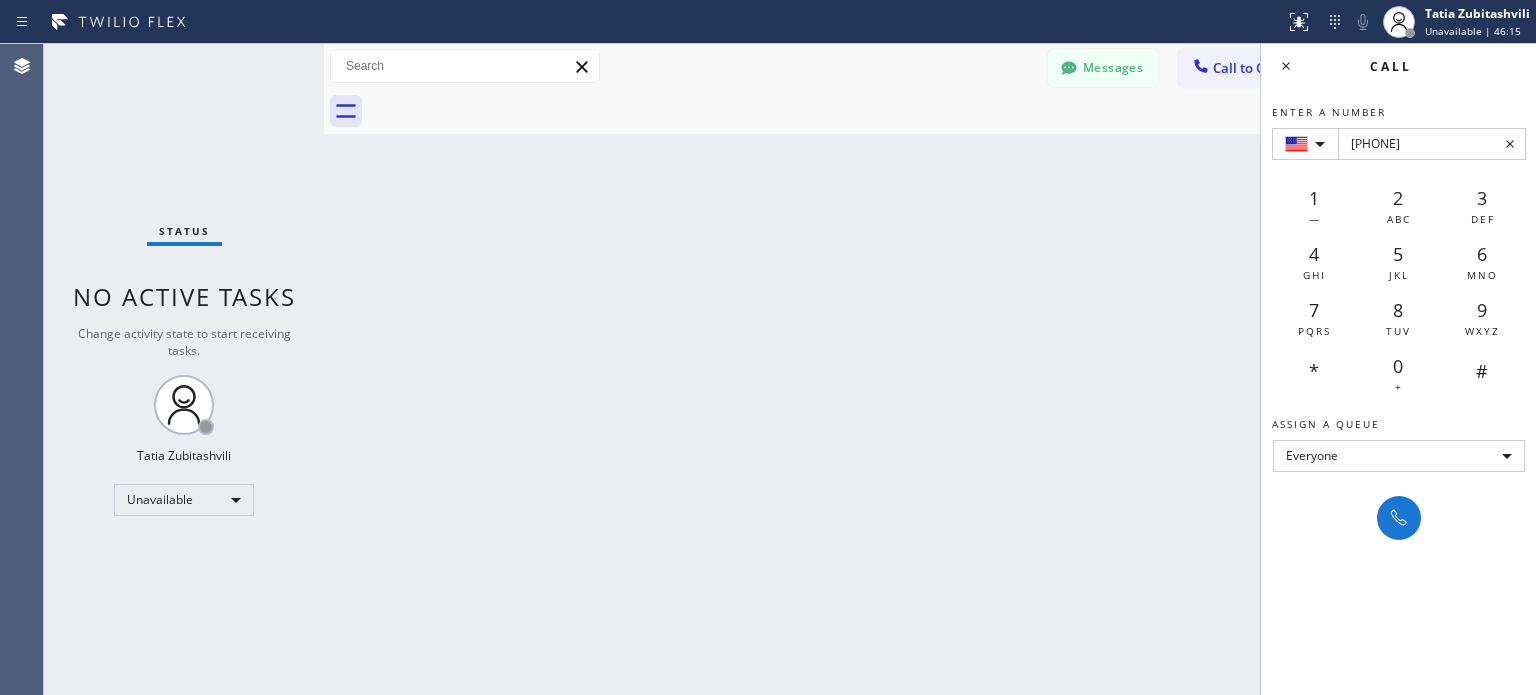 drag, startPoint x: 1405, startPoint y: 498, endPoint x: 1434, endPoint y: 503, distance: 29.427877 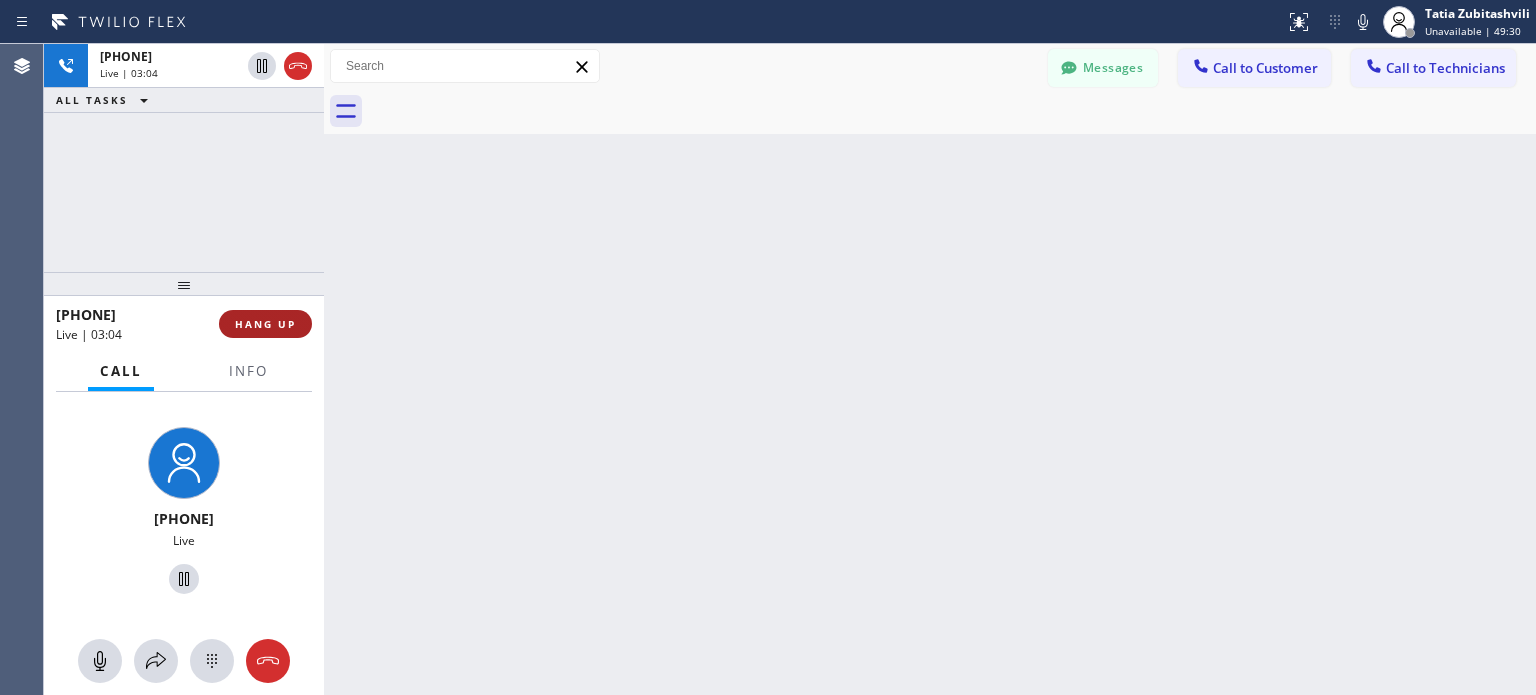 click on "HANG UP" at bounding box center (265, 324) 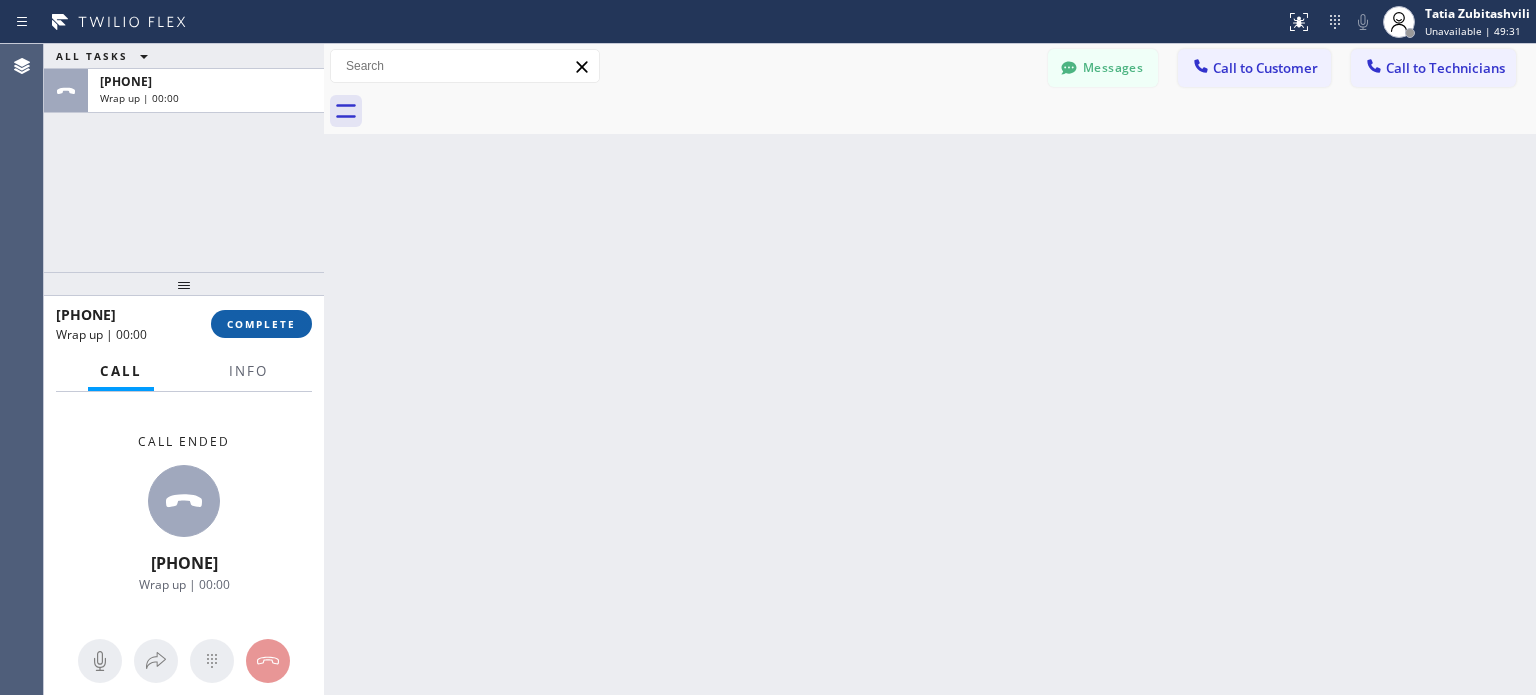 click on "COMPLETE" at bounding box center [261, 324] 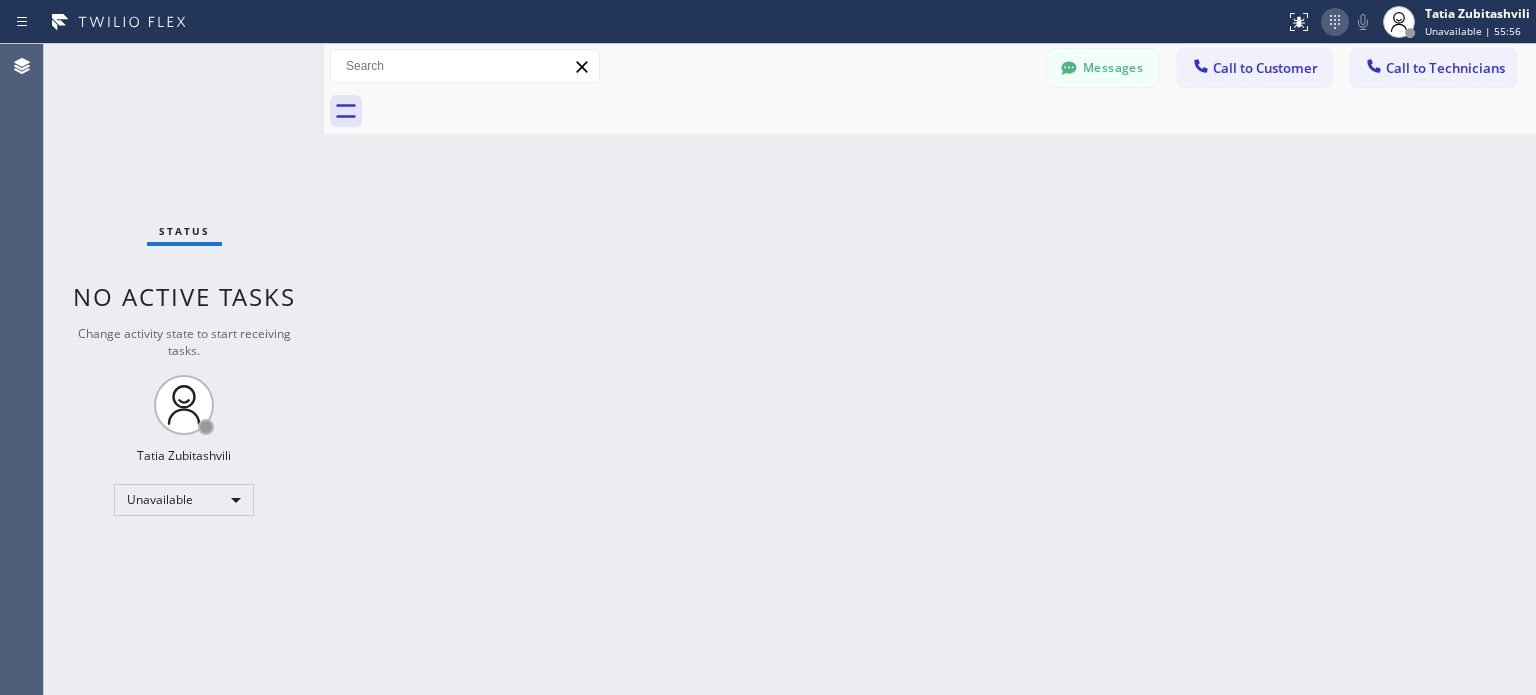 click 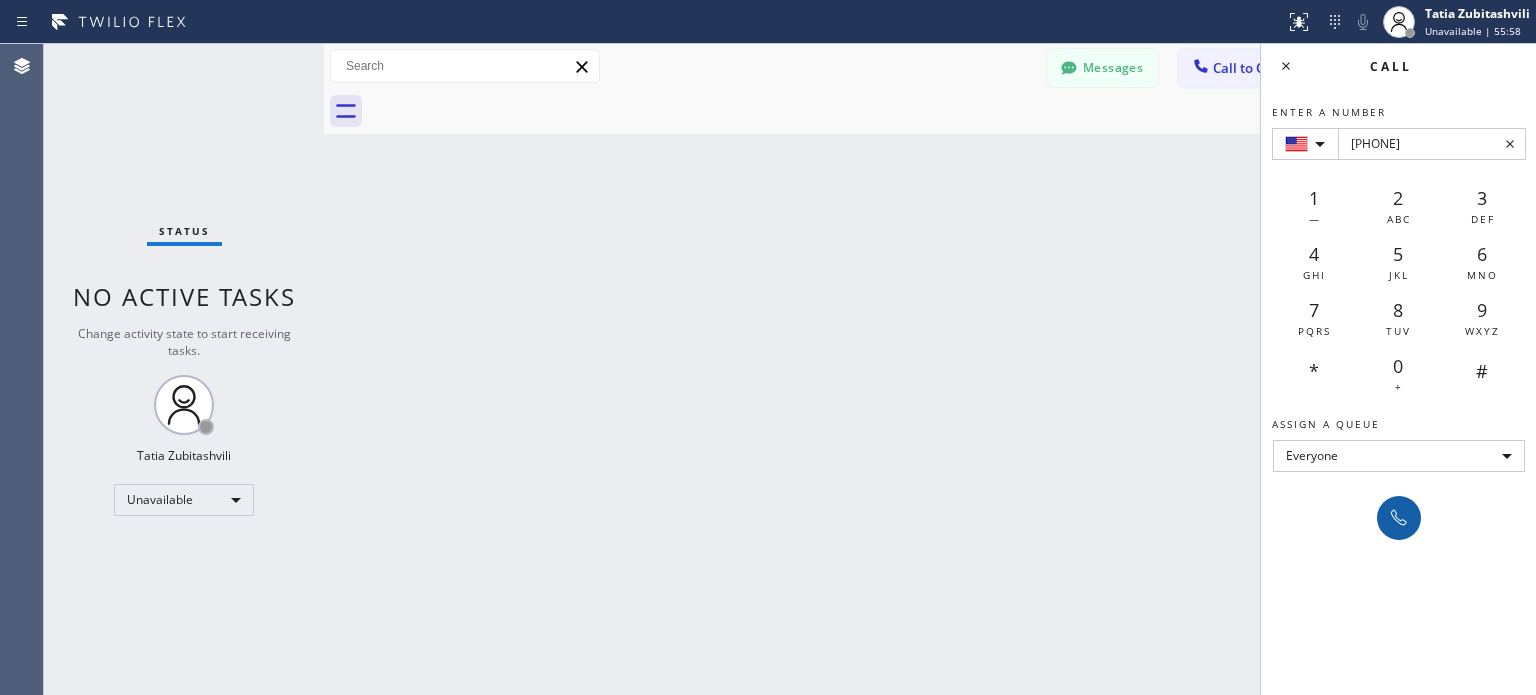 type on "[PHONE]" 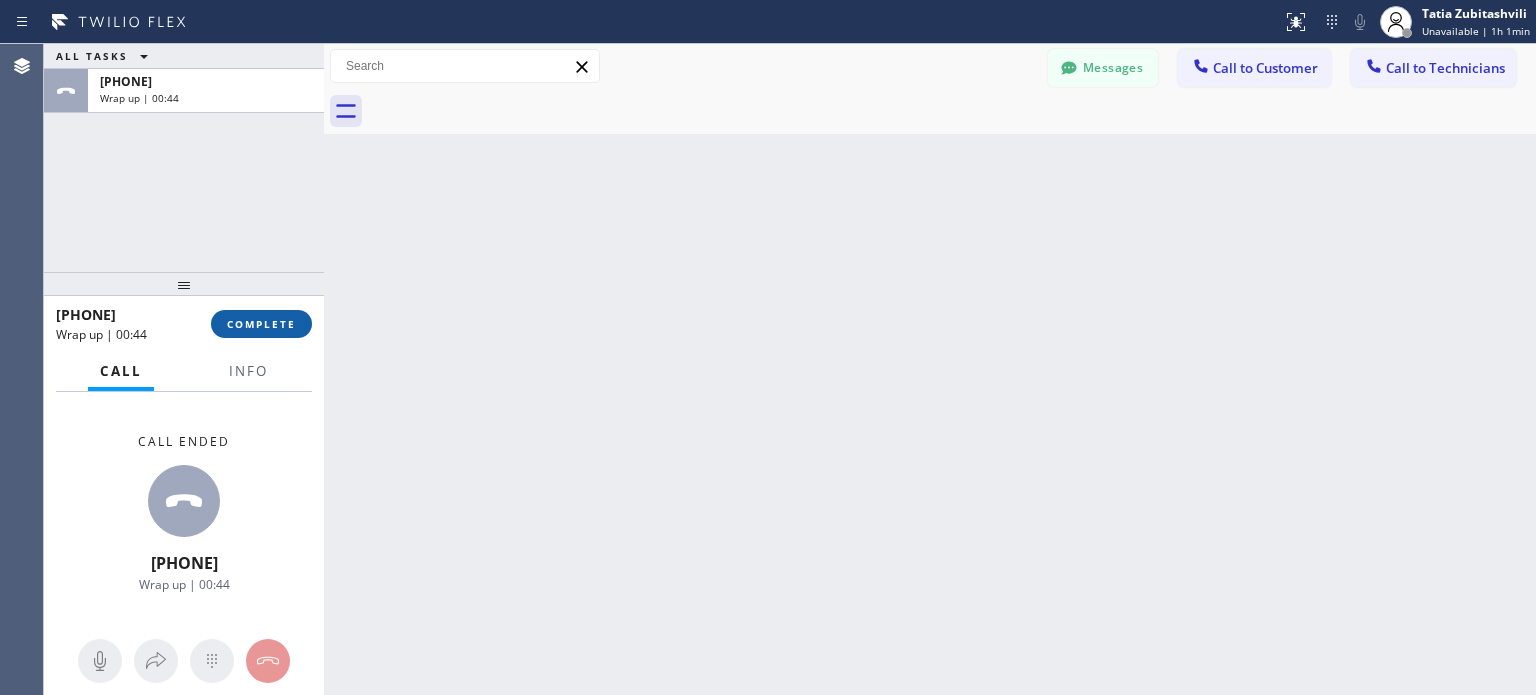 click on "COMPLETE" at bounding box center (261, 324) 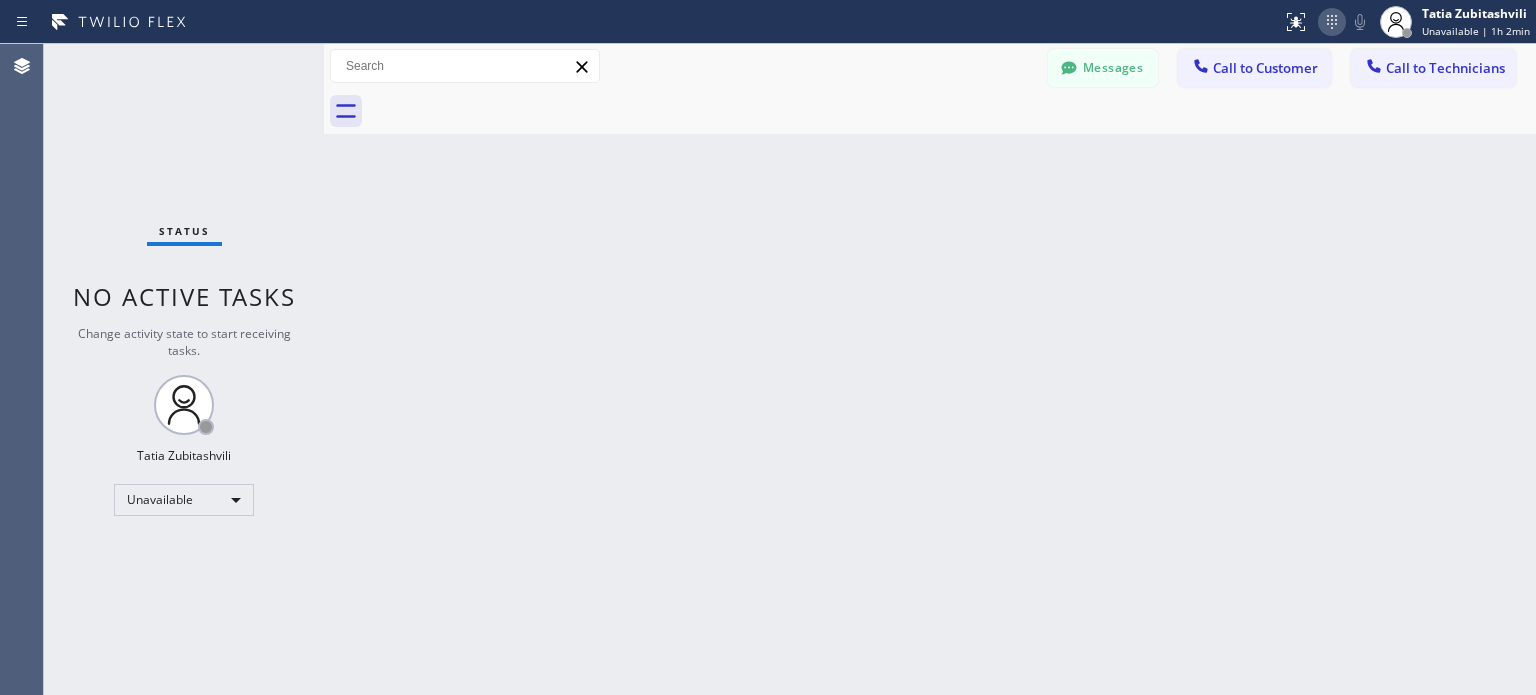 click 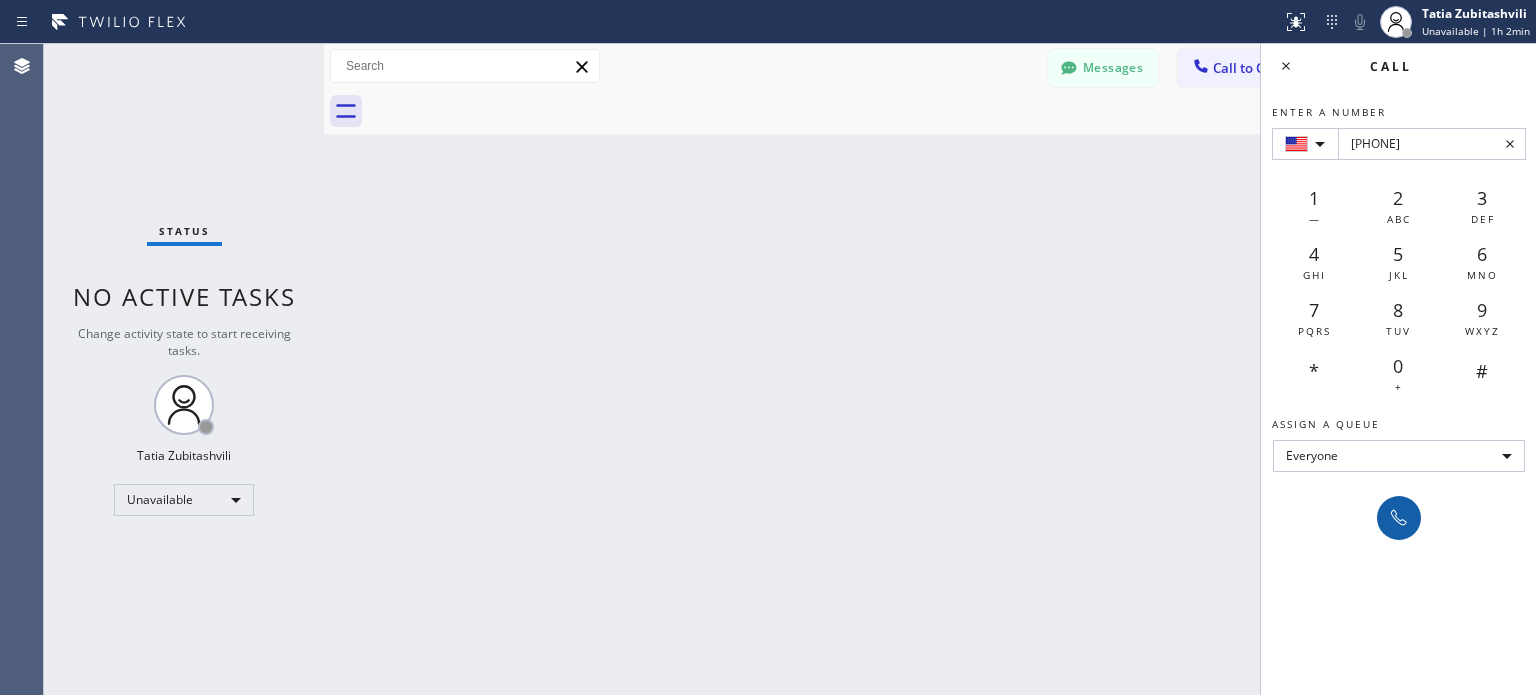 type on "[PHONE]" 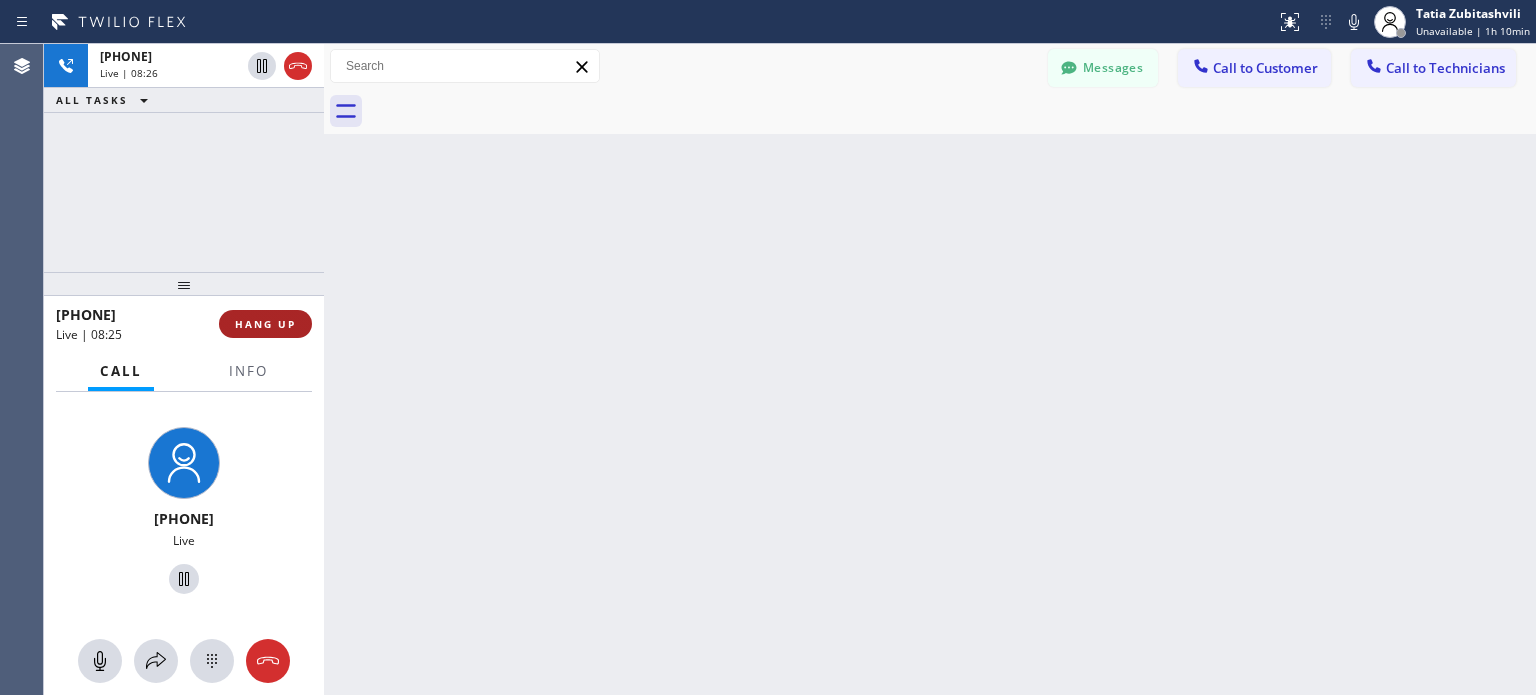 click on "HANG UP" at bounding box center (265, 324) 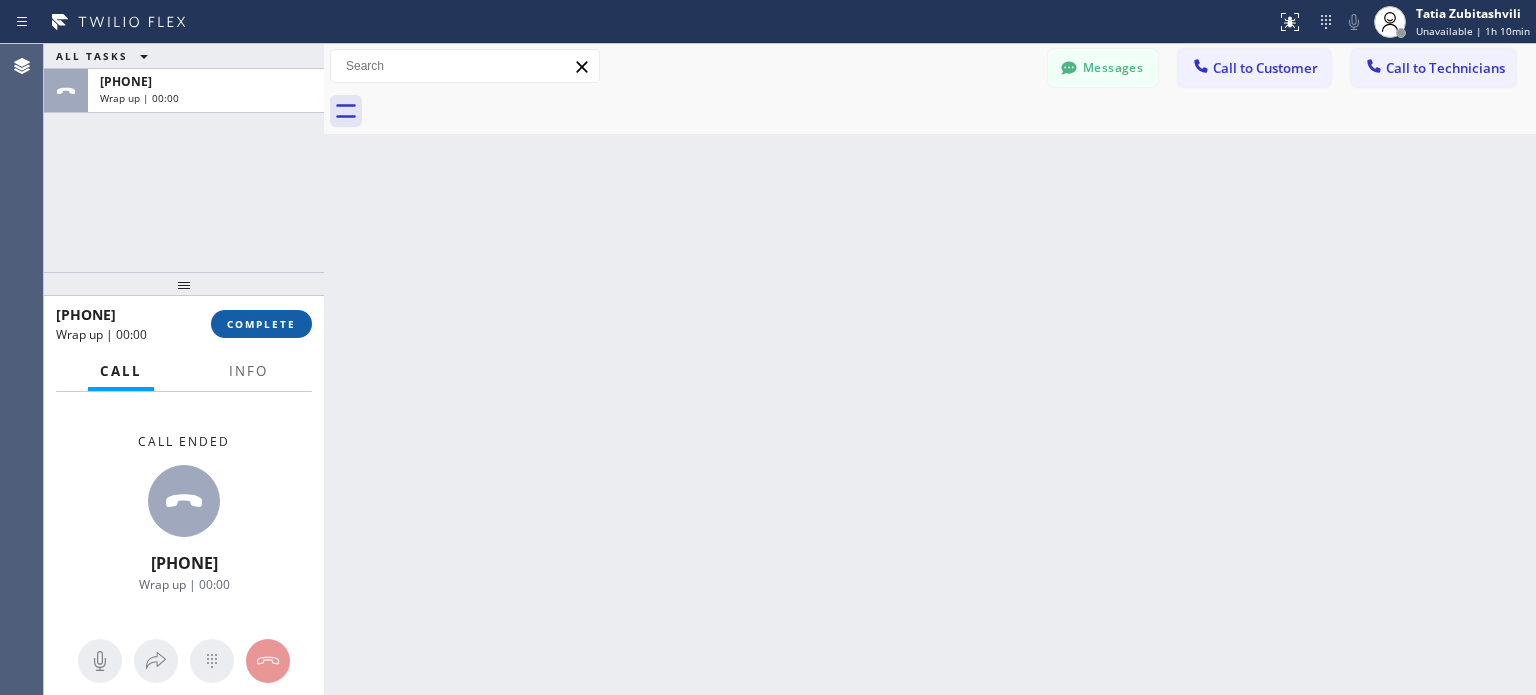 click on "COMPLETE" at bounding box center [261, 324] 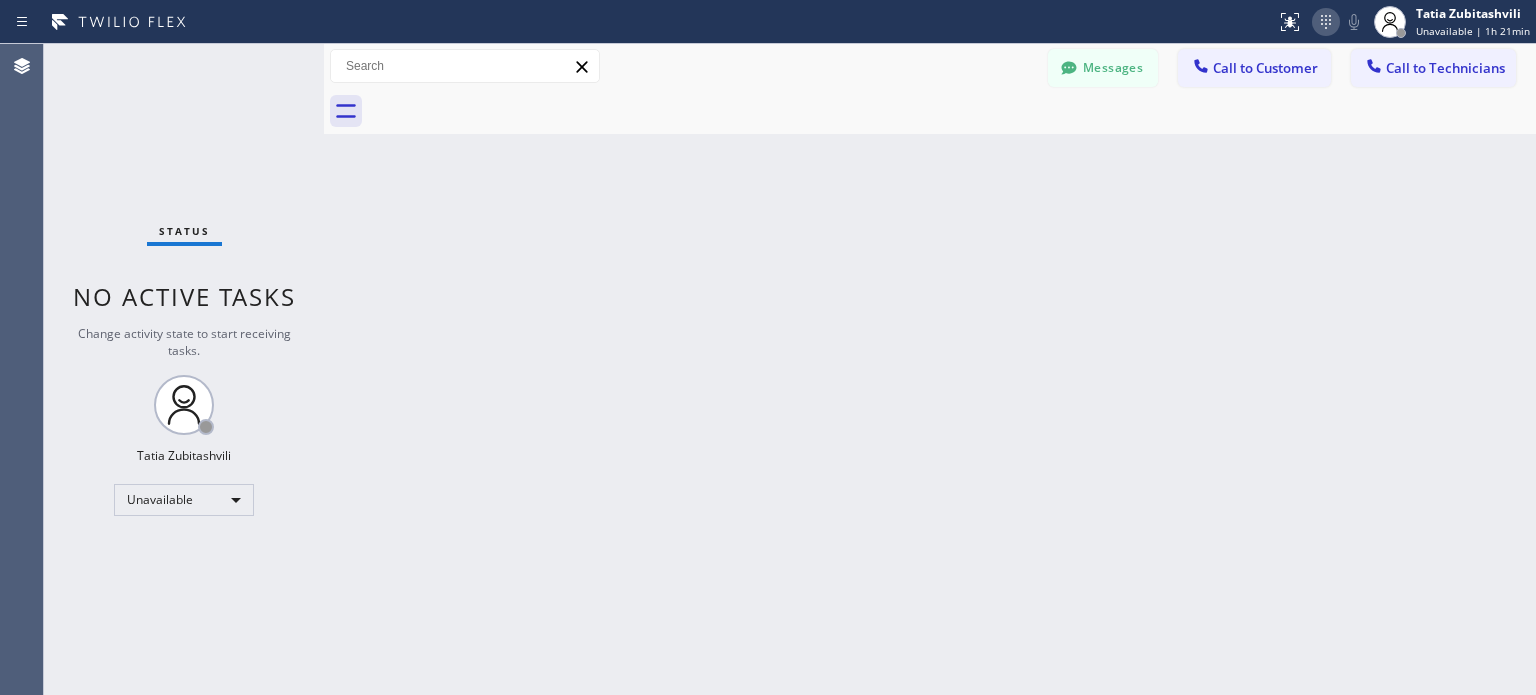 click 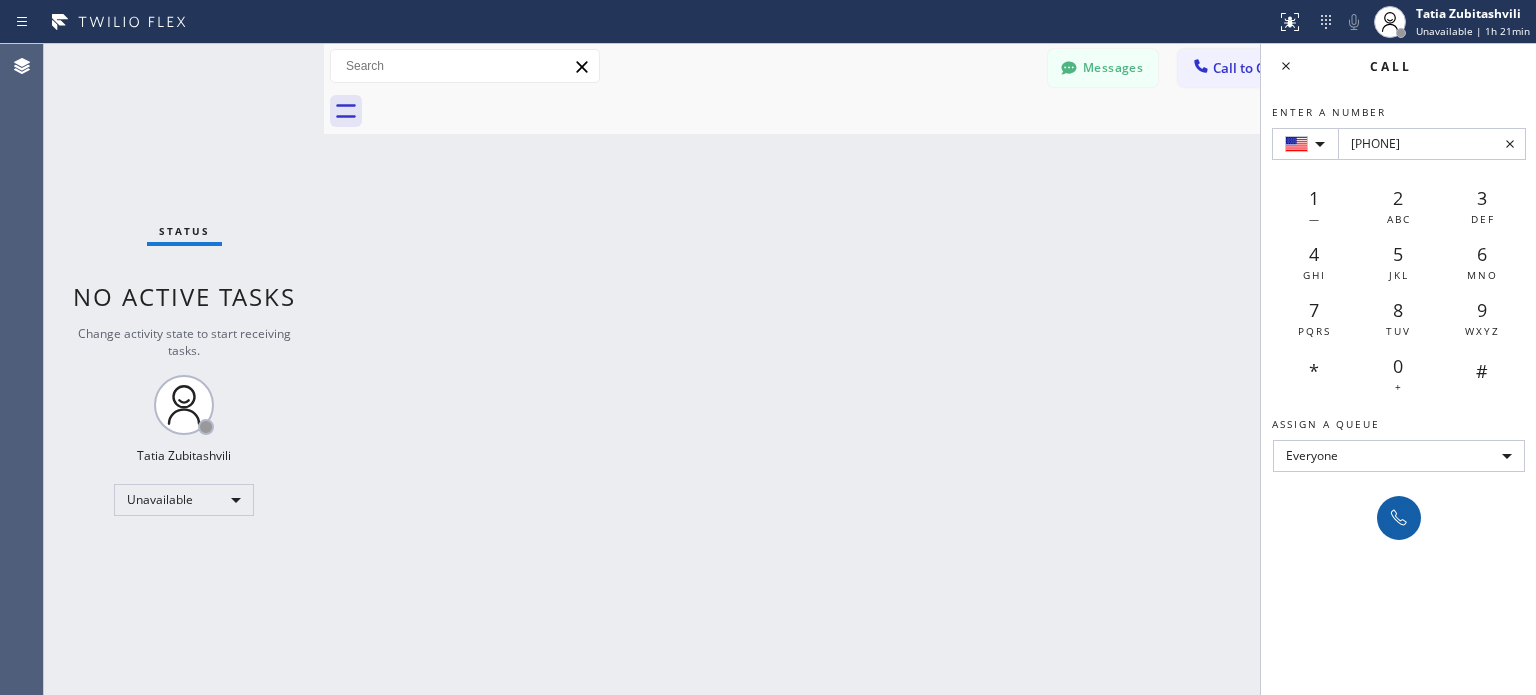type on "[PHONE]" 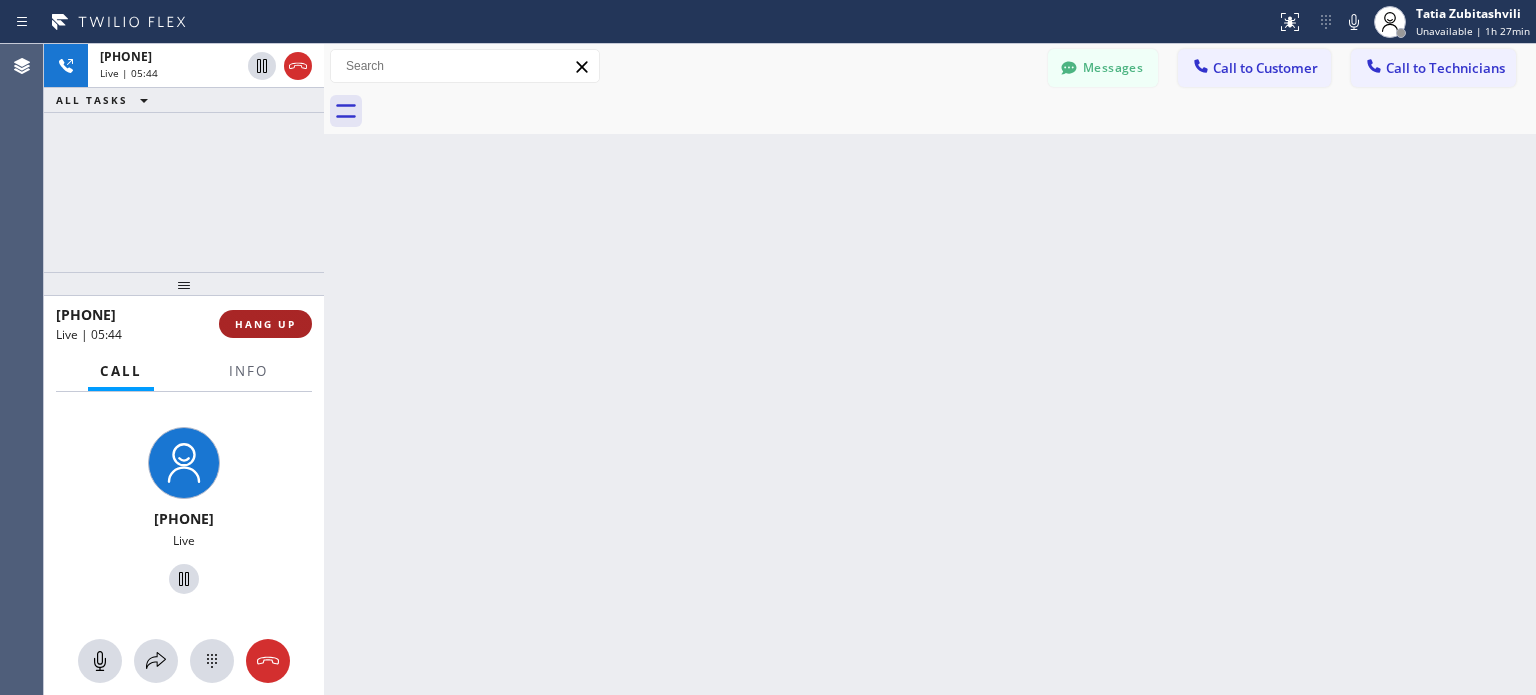 click on "HANG UP" at bounding box center (265, 324) 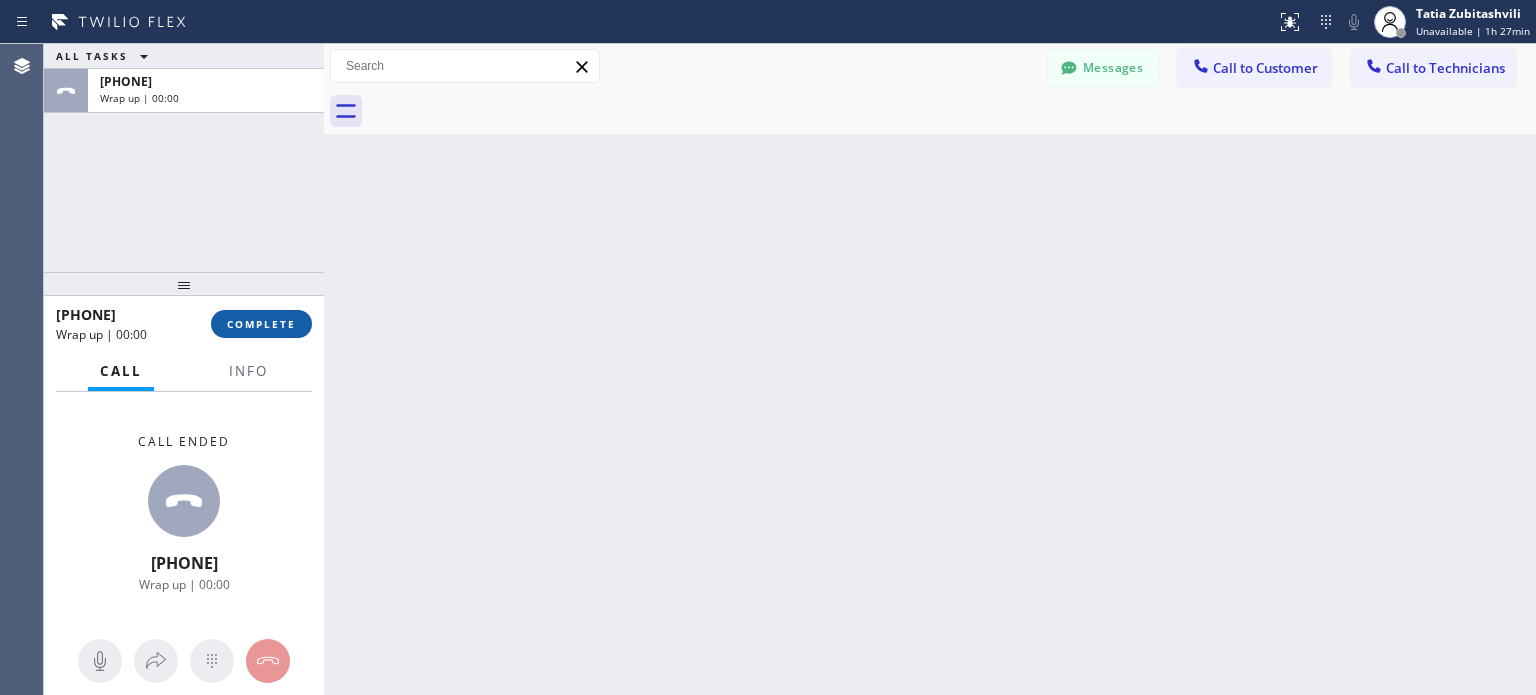 click on "COMPLETE" at bounding box center [261, 324] 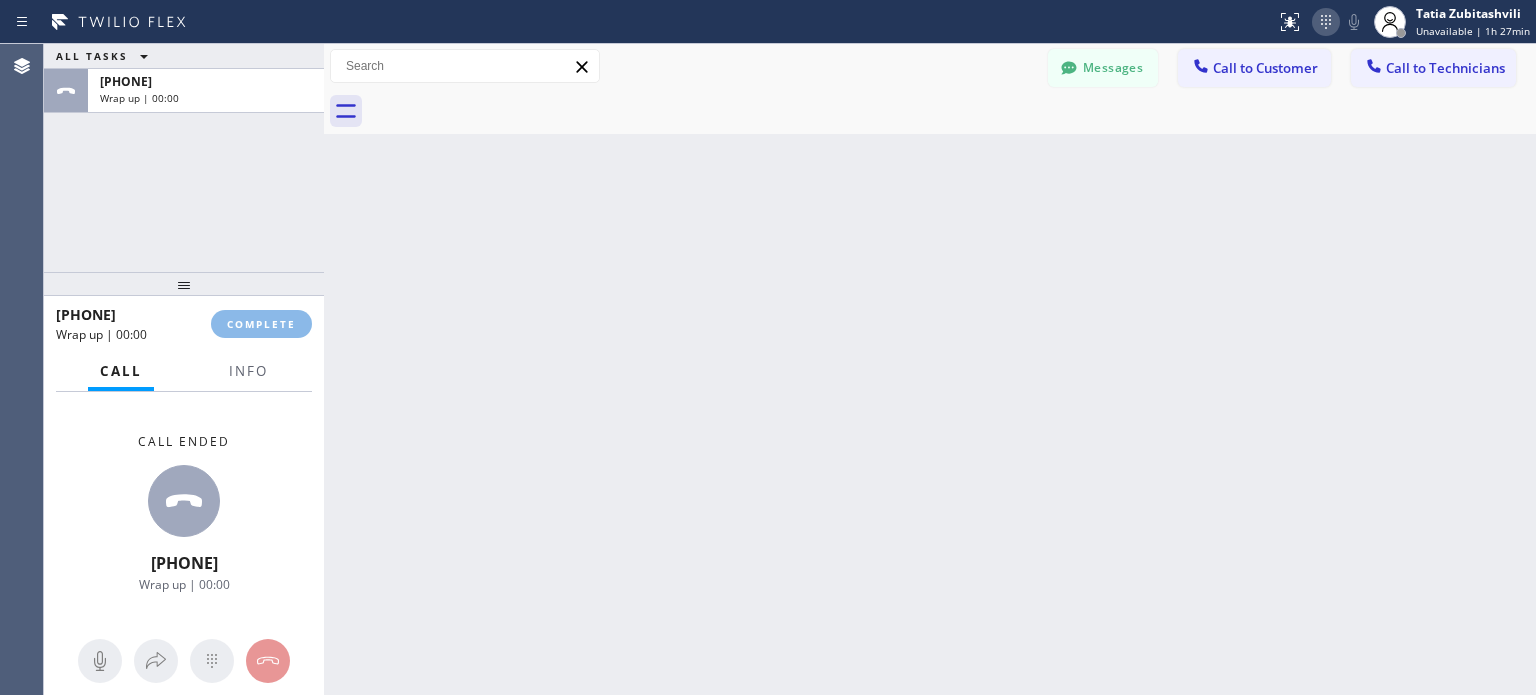 click 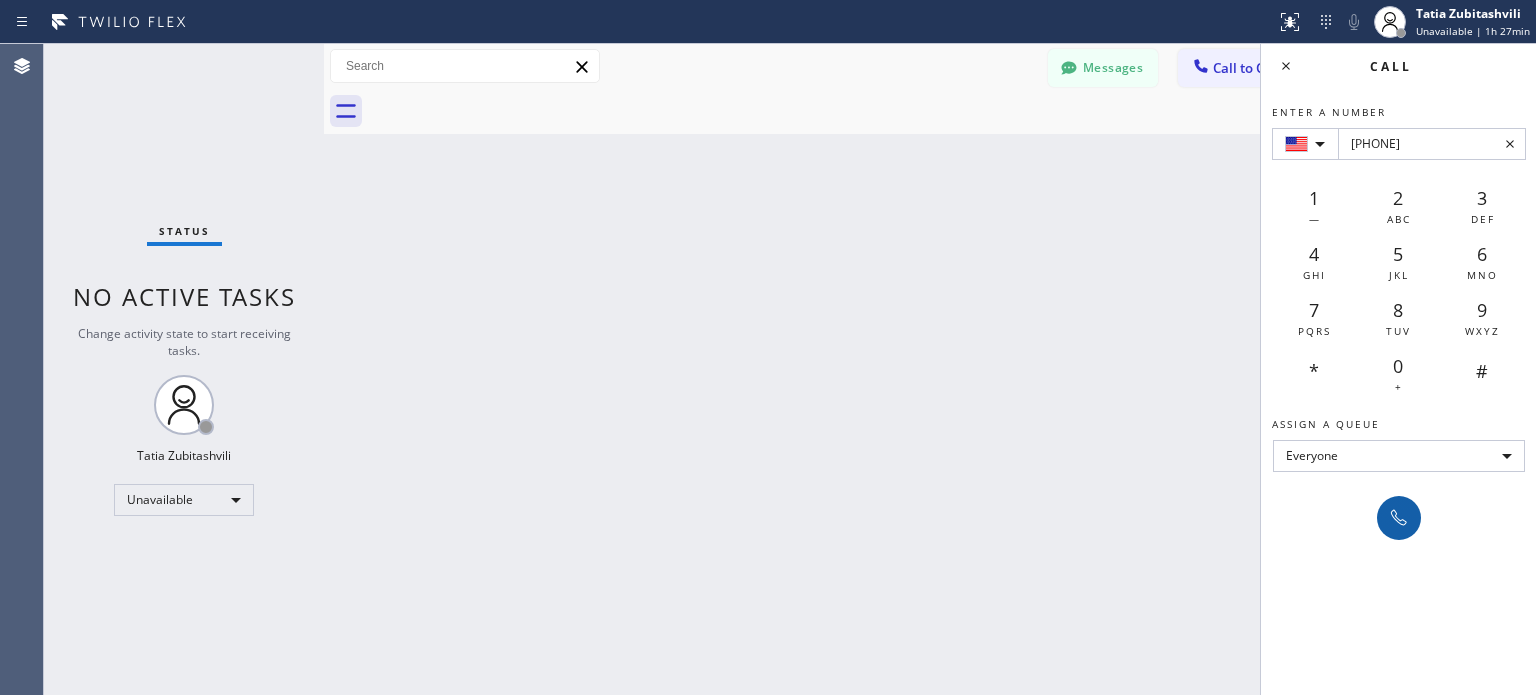 type on "[PHONE]" 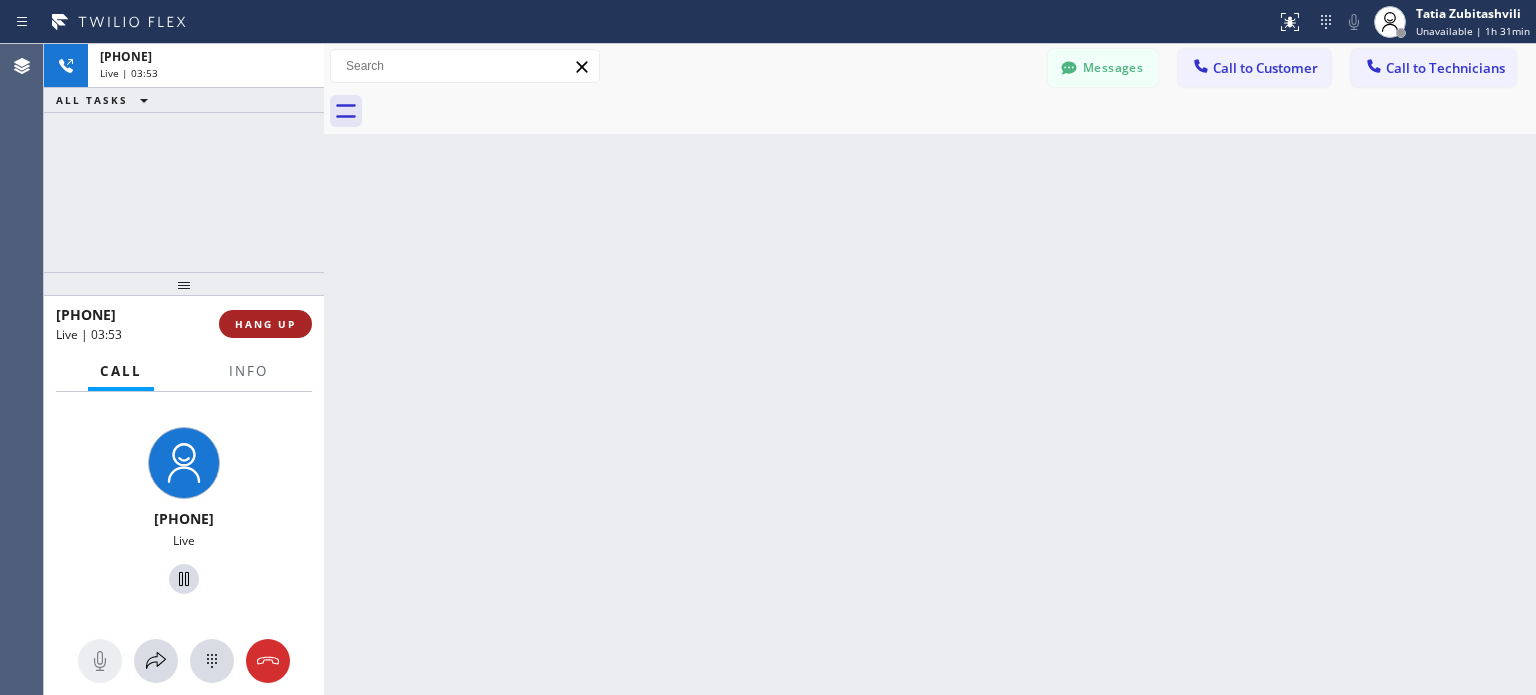click on "HANG UP" at bounding box center [265, 324] 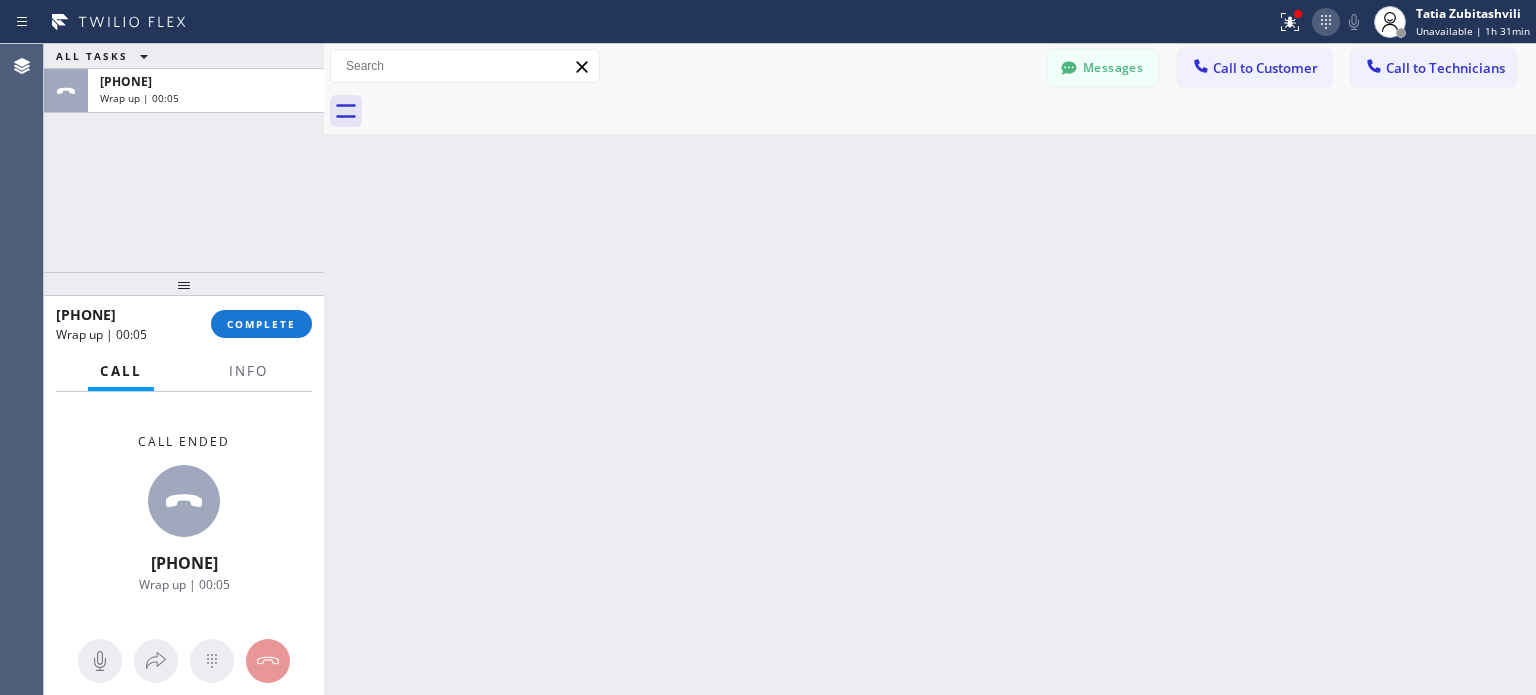 click 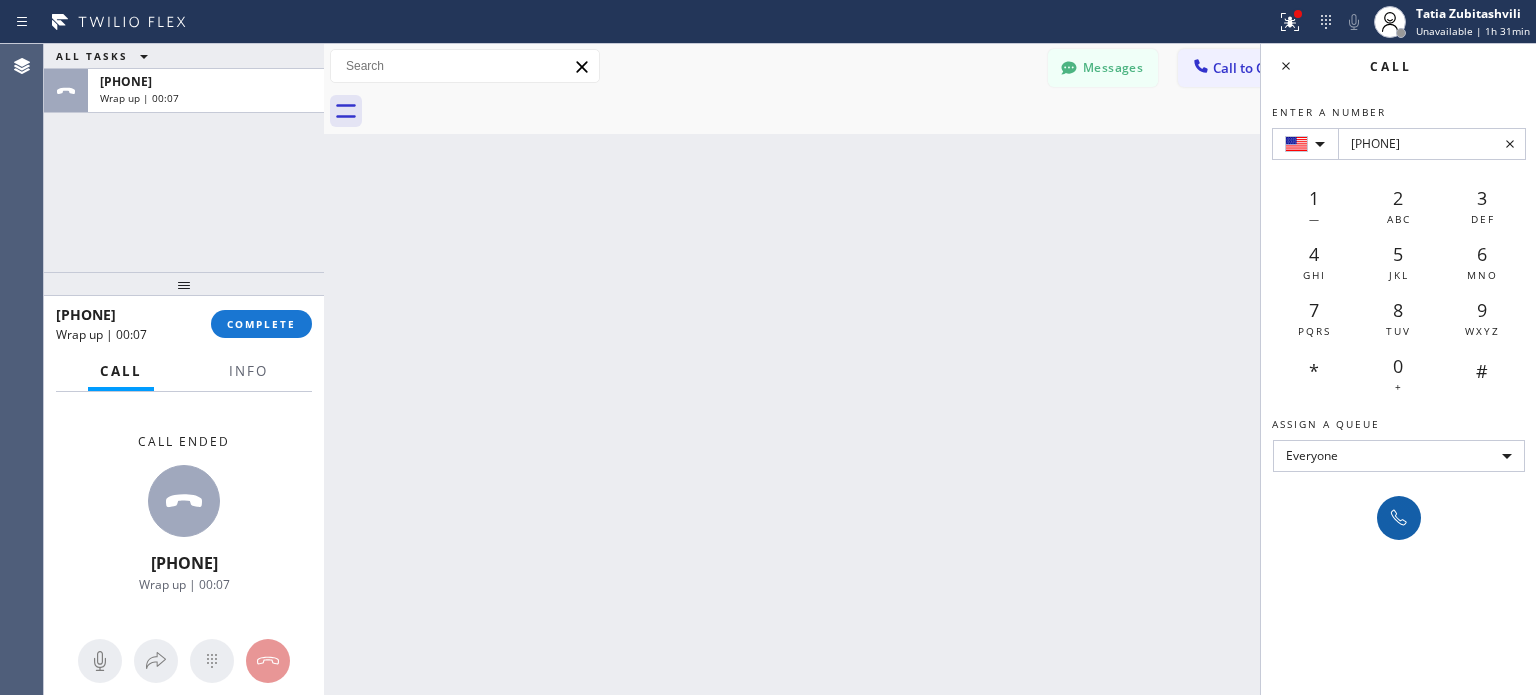 type on "[PHONE]" 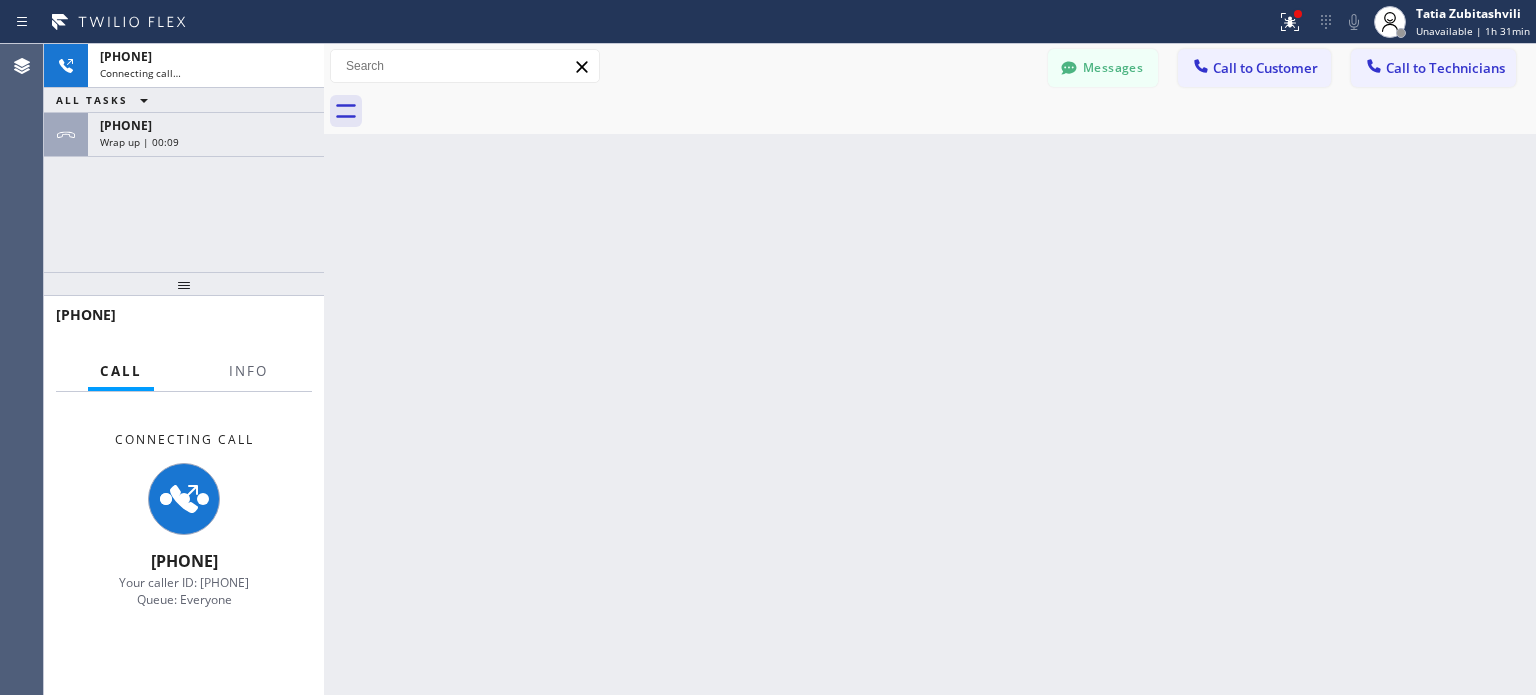 click at bounding box center (177, 334) 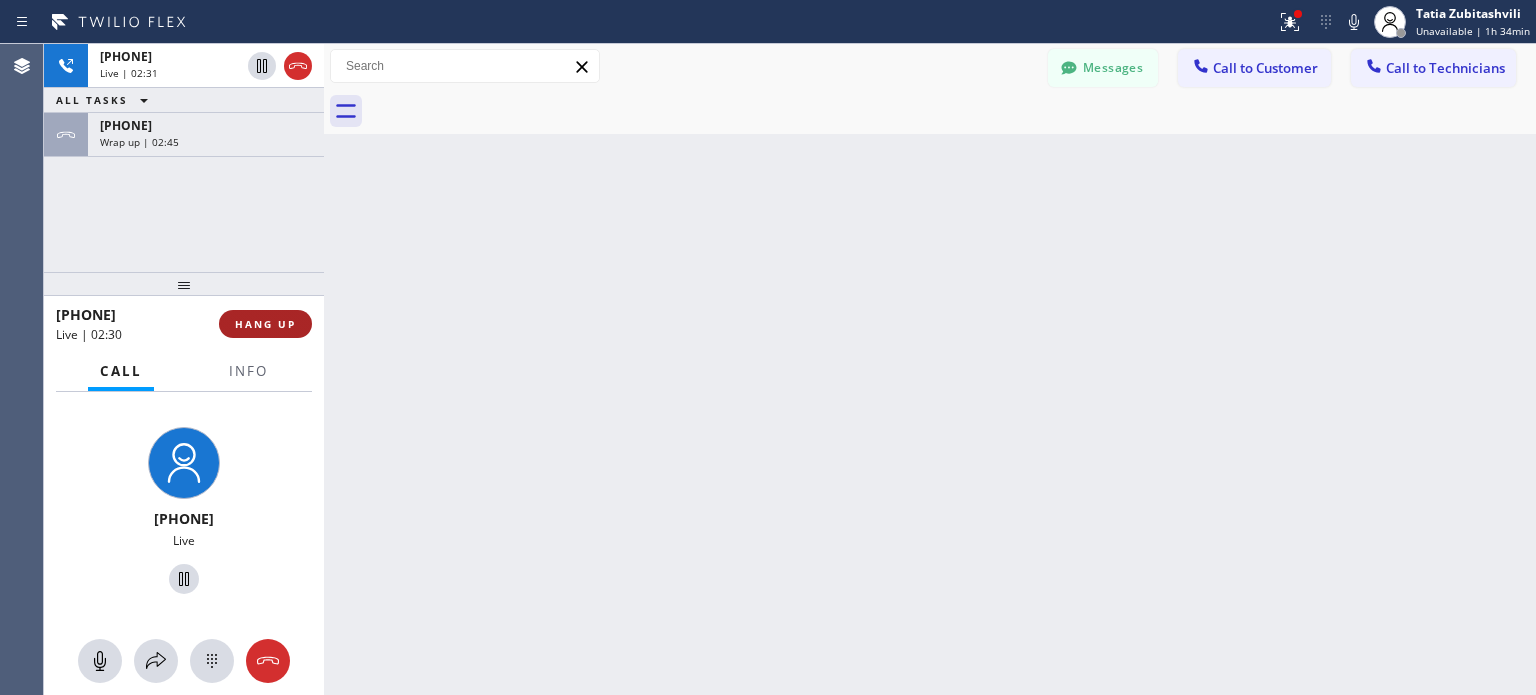 click on "HANG UP" at bounding box center (265, 324) 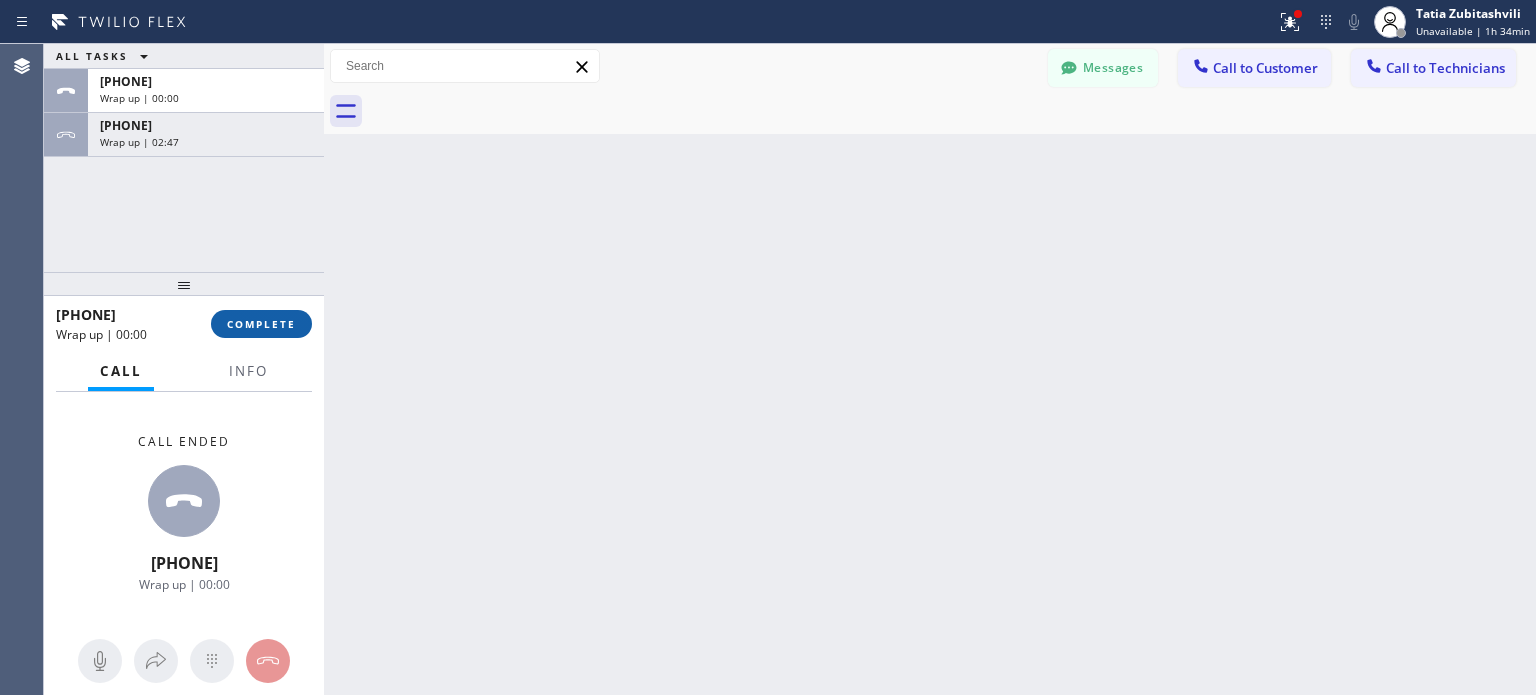 click on "COMPLETE" at bounding box center [261, 324] 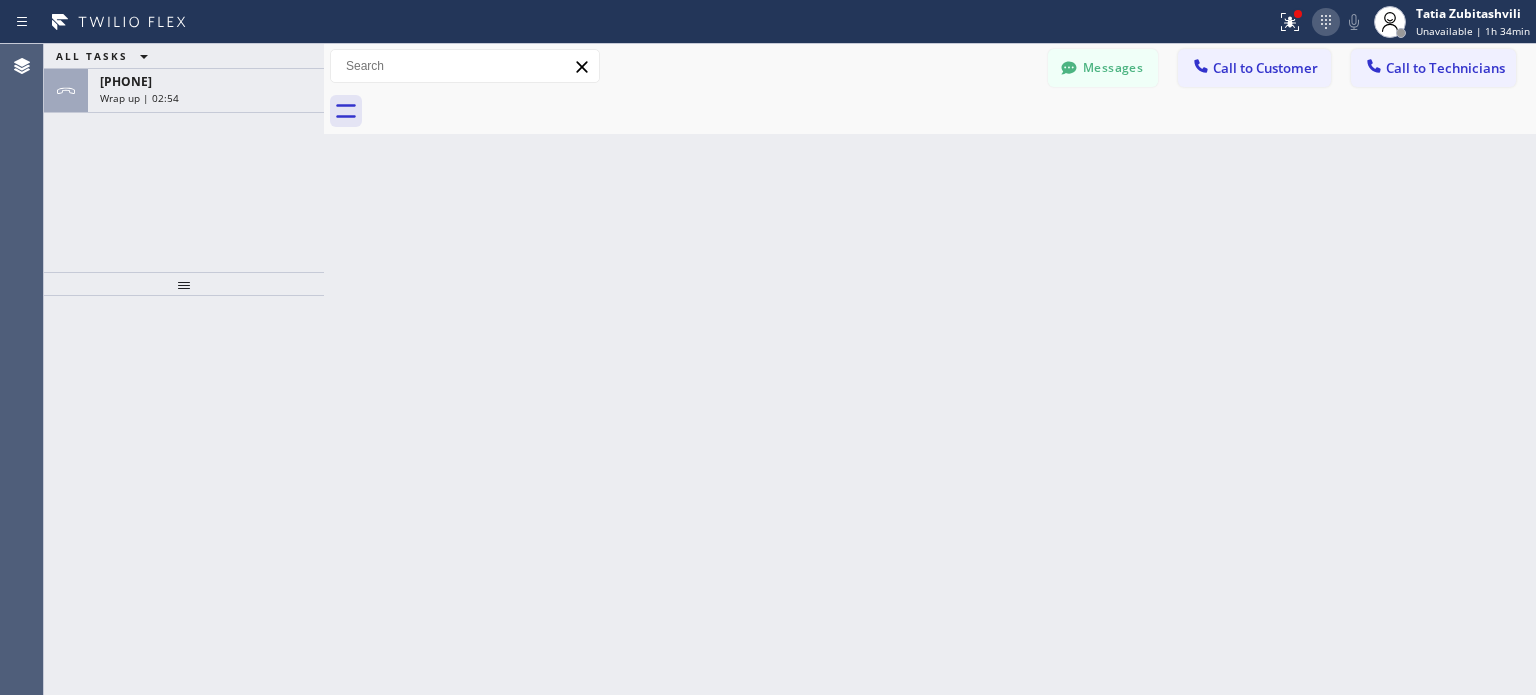click 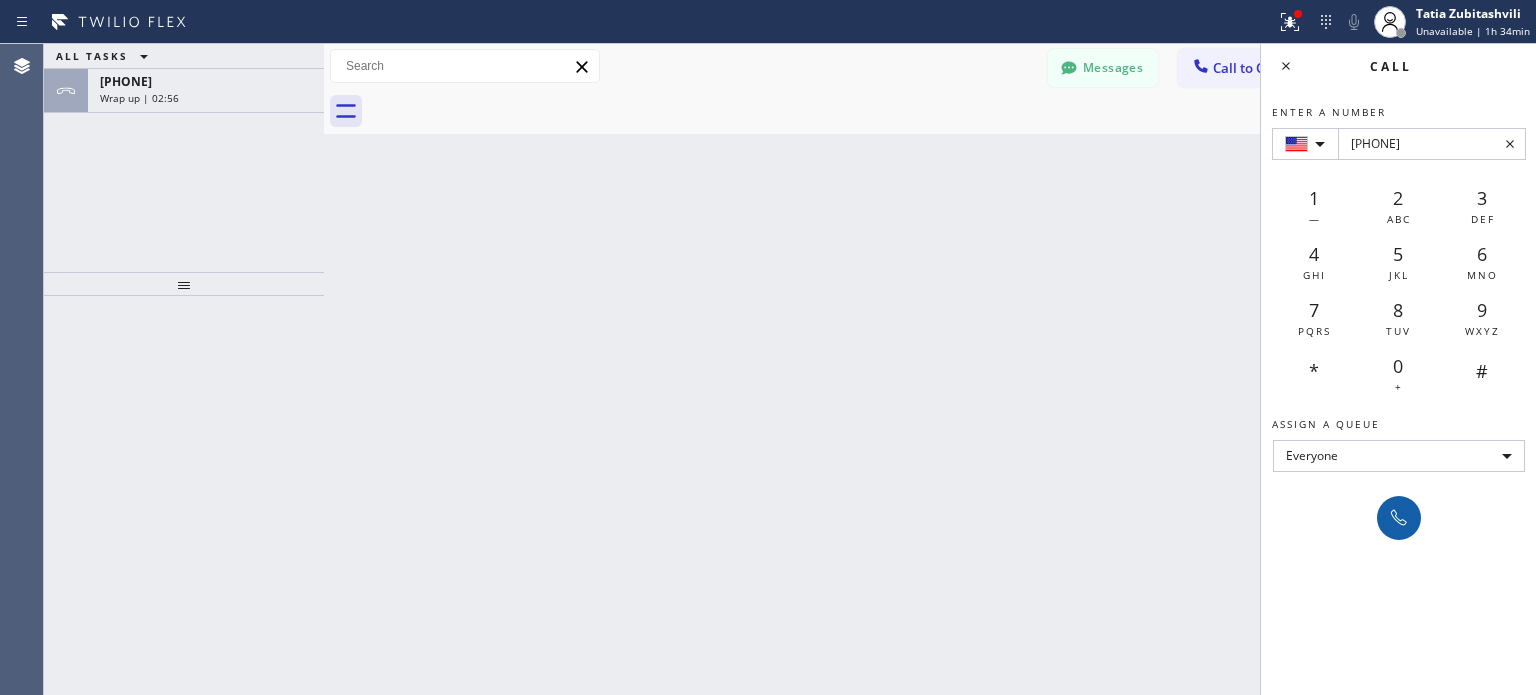 type on "[PHONE]" 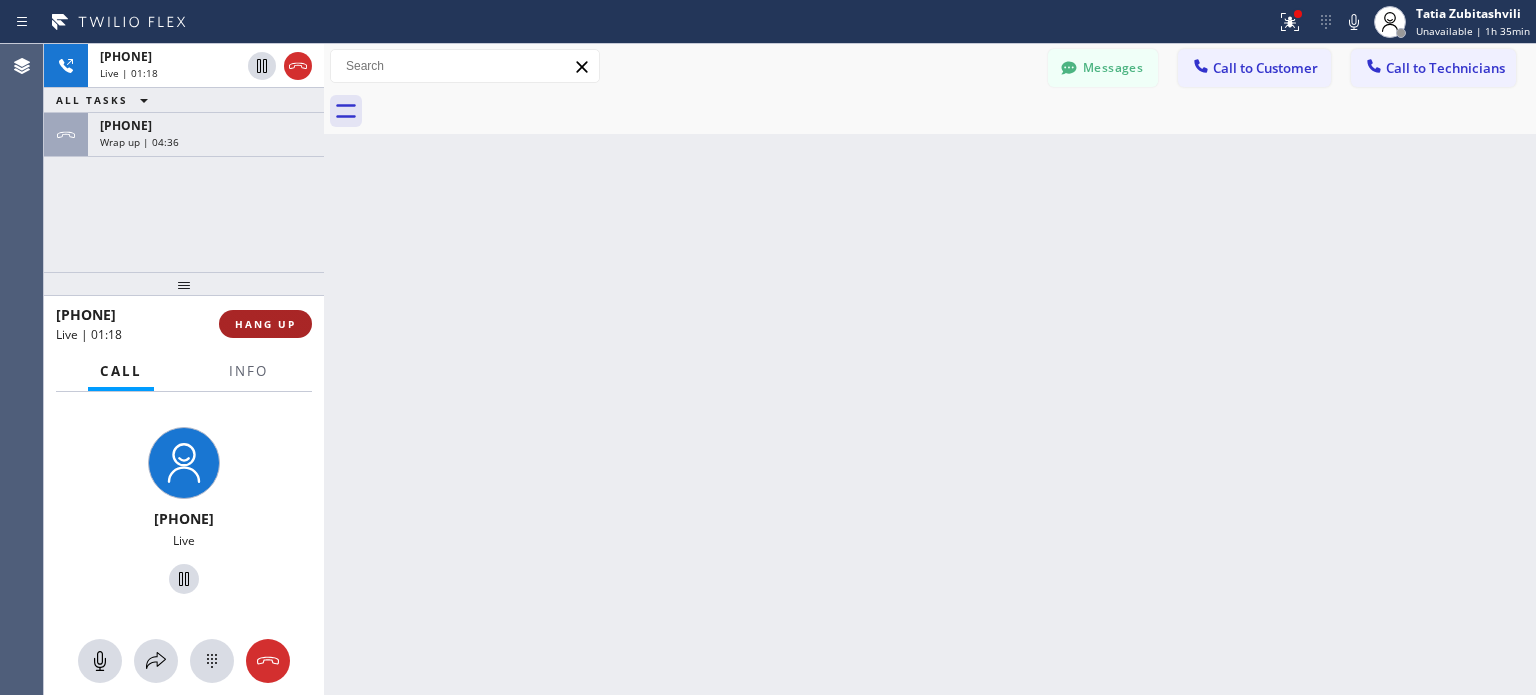 click on "HANG UP" at bounding box center (265, 324) 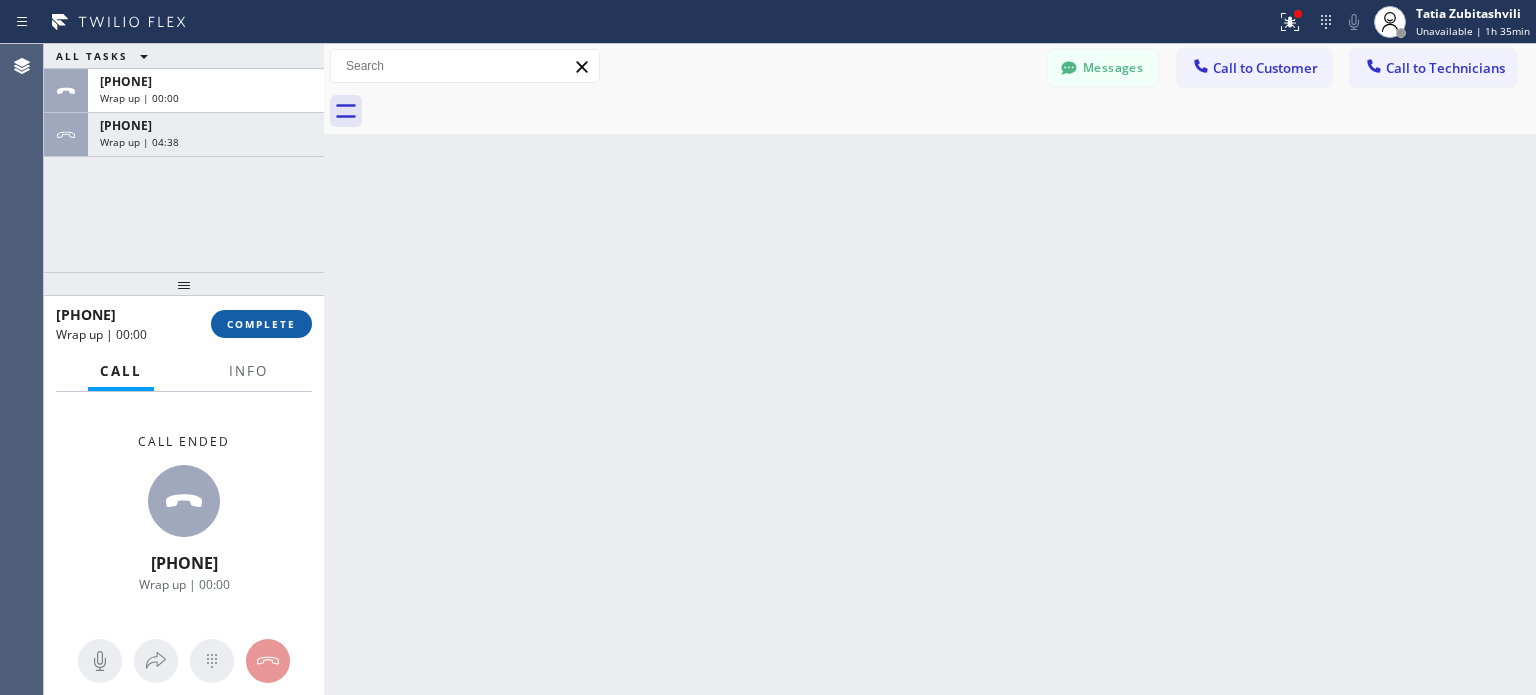 drag, startPoint x: 248, startPoint y: 321, endPoint x: 373, endPoint y: 4, distance: 340.75504 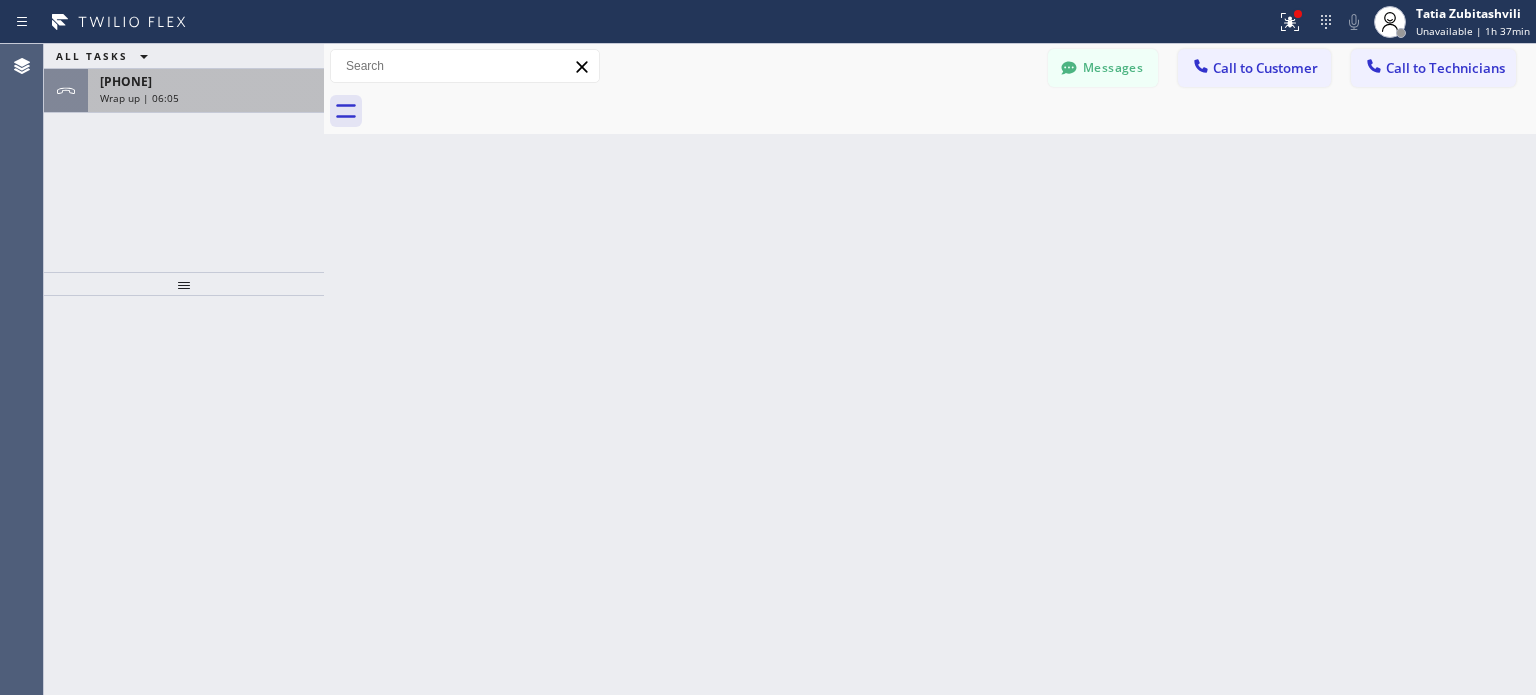 click on "[PHONE] Wrap up | [HH]:[MM]" at bounding box center [202, 91] 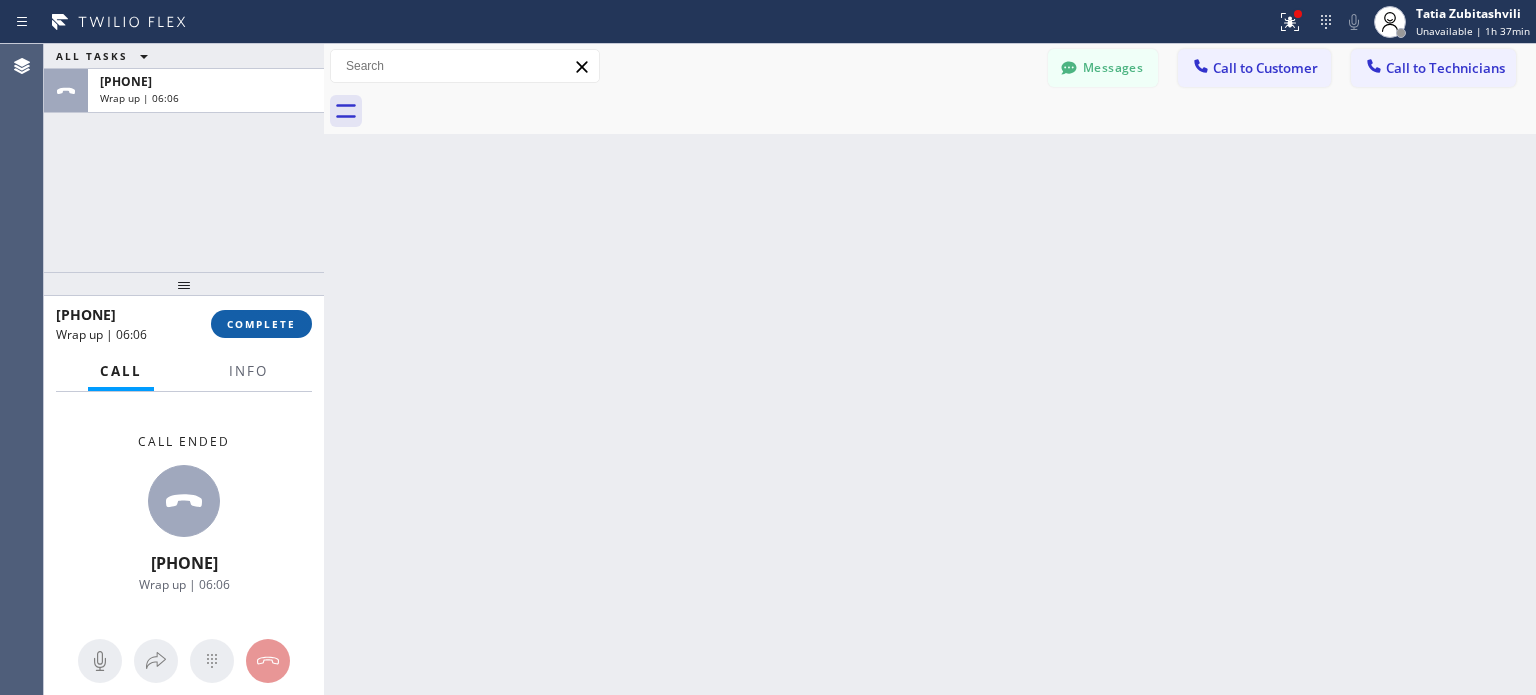 click on "COMPLETE" at bounding box center [261, 324] 